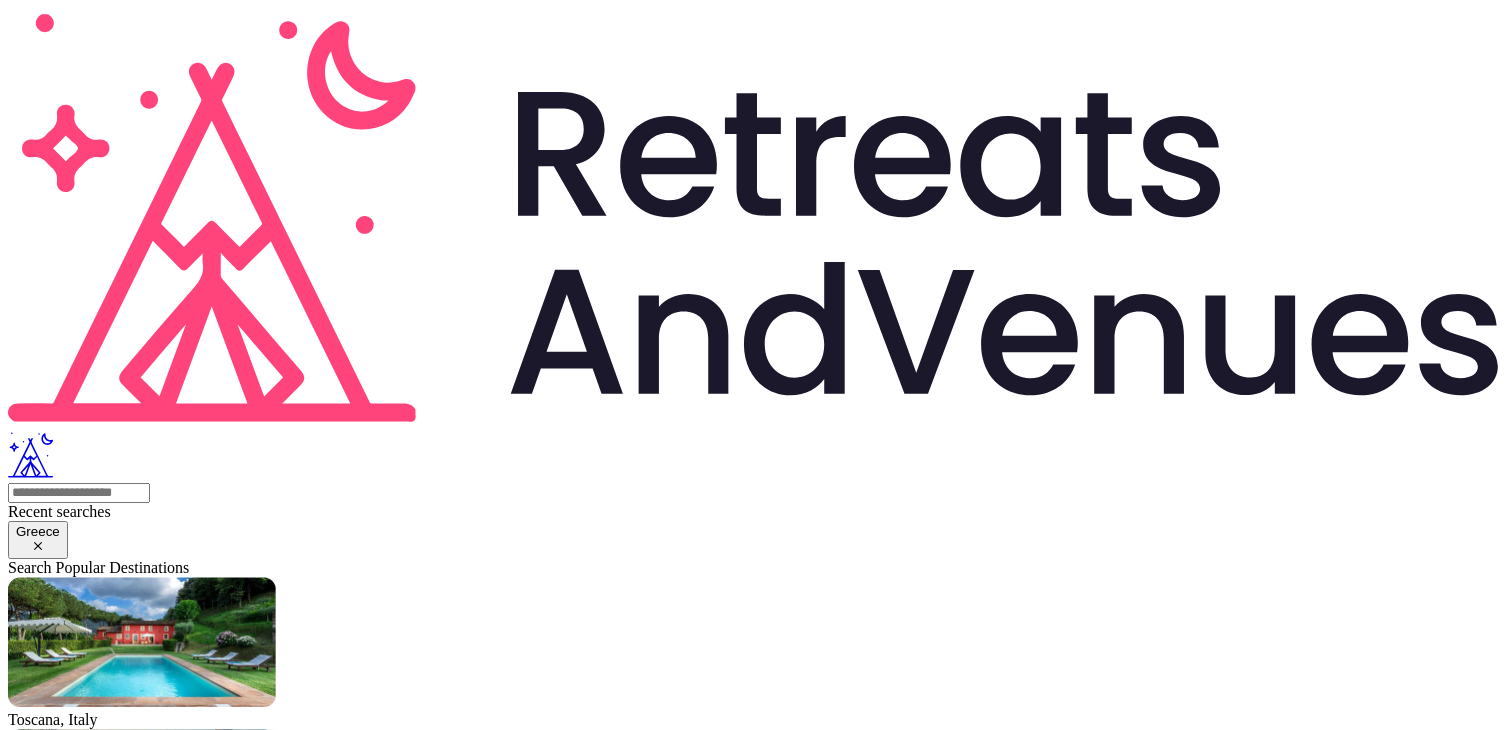 scroll, scrollTop: 0, scrollLeft: 0, axis: both 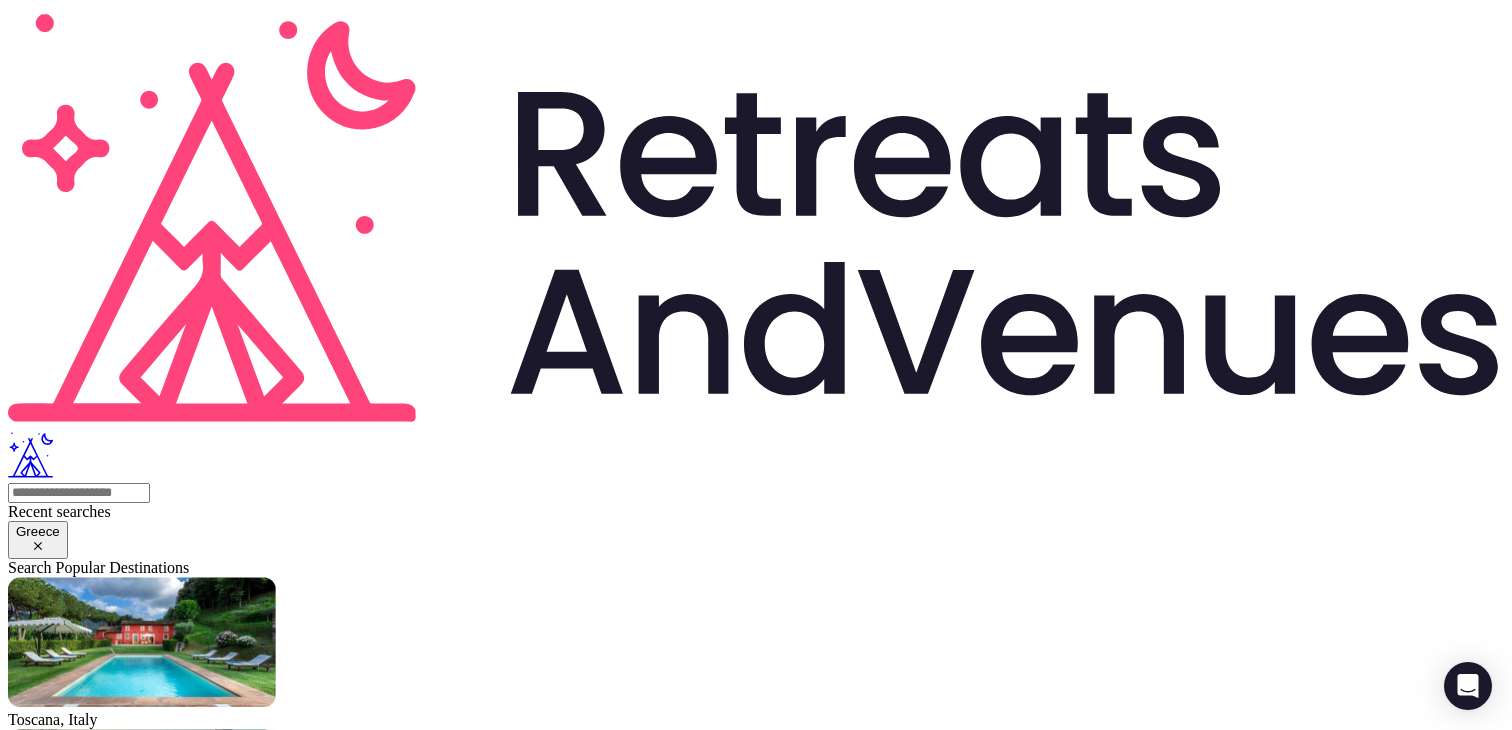 click at bounding box center [31, 1833] 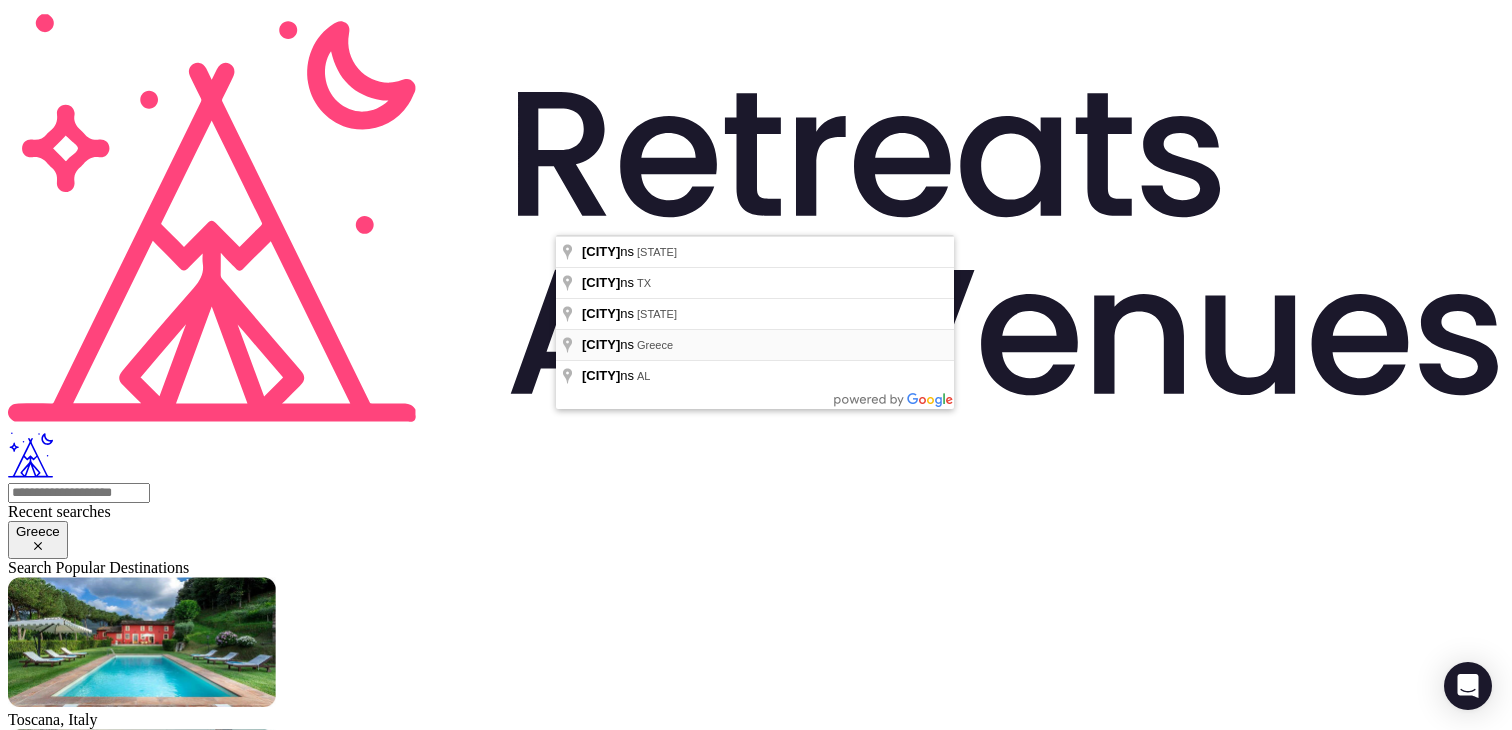 type on "****" 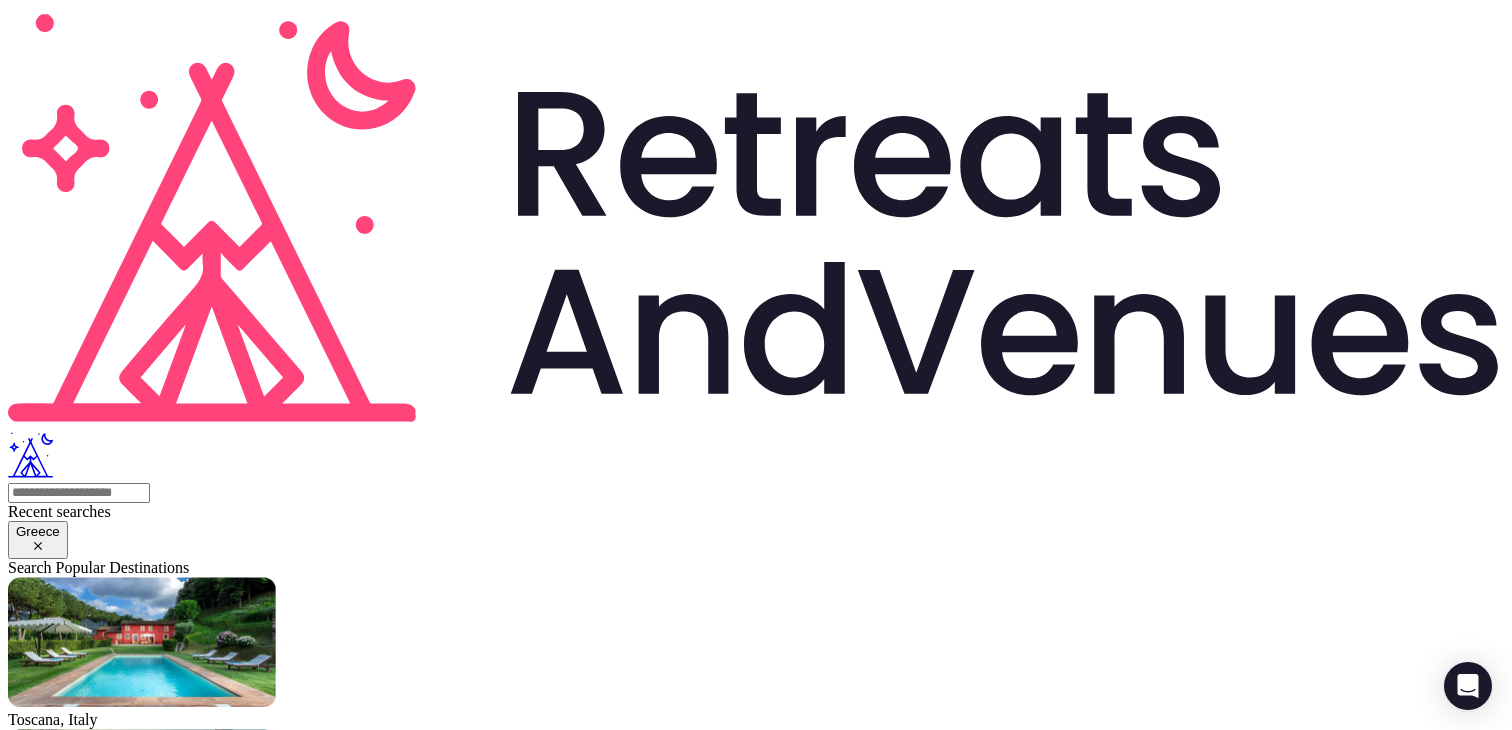 scroll, scrollTop: 147, scrollLeft: 0, axis: vertical 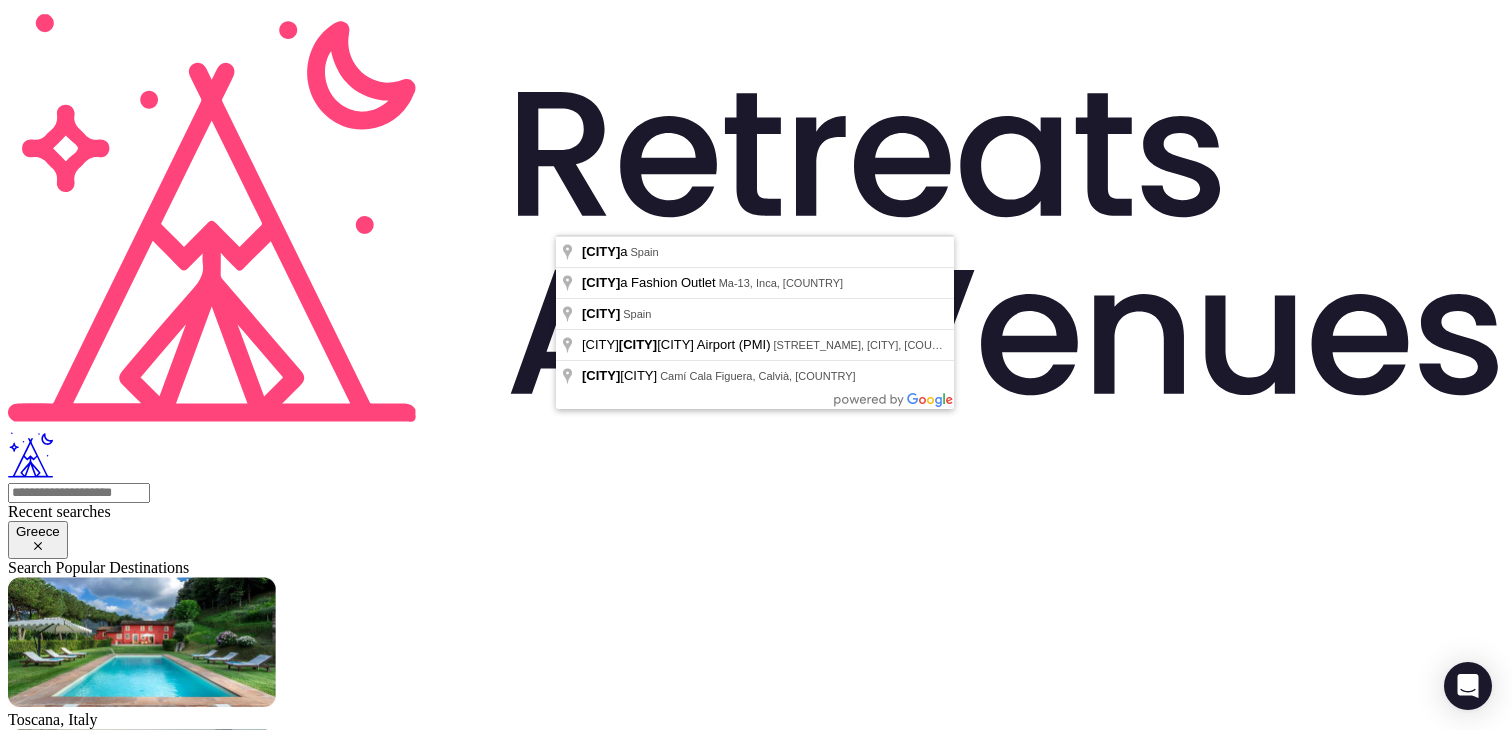 type on "*******" 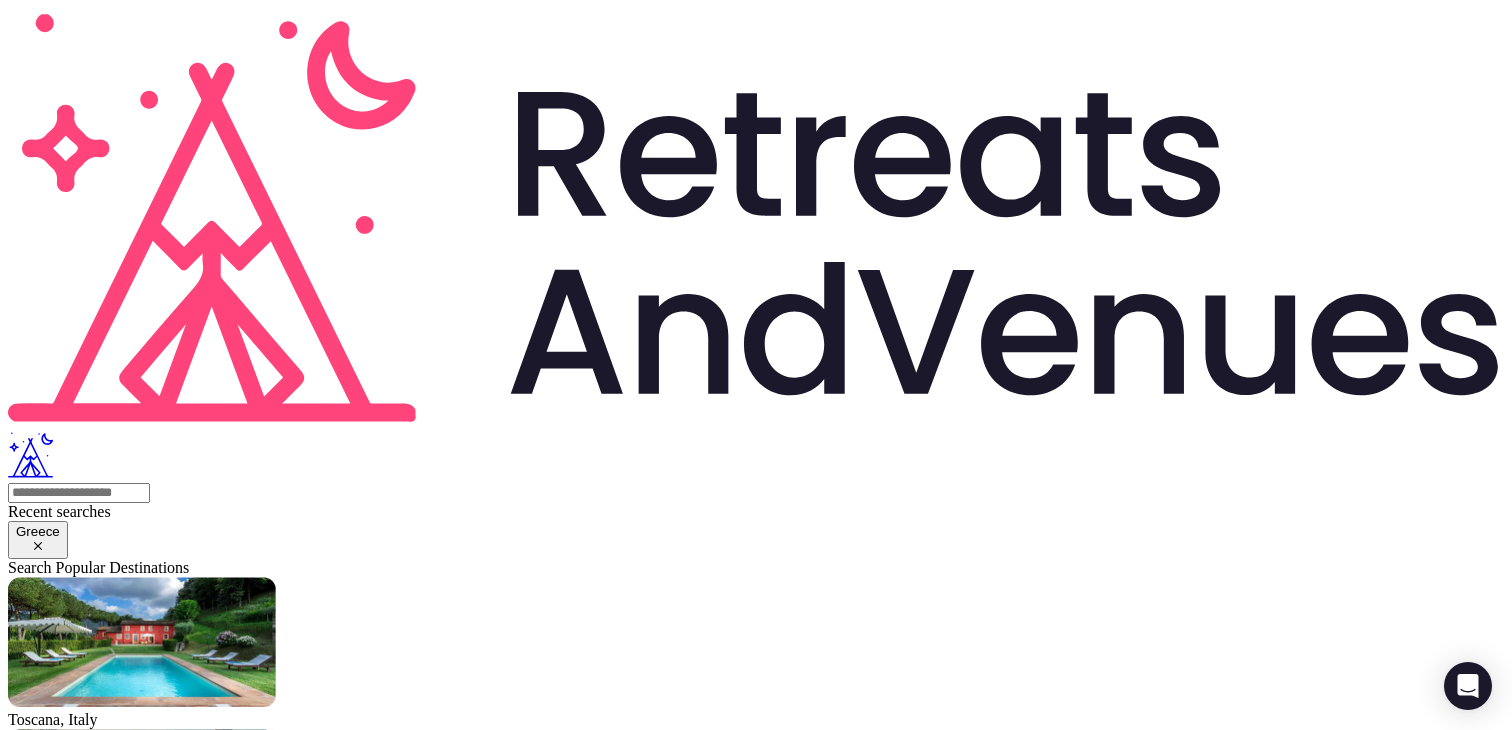 scroll, scrollTop: 0, scrollLeft: 0, axis: both 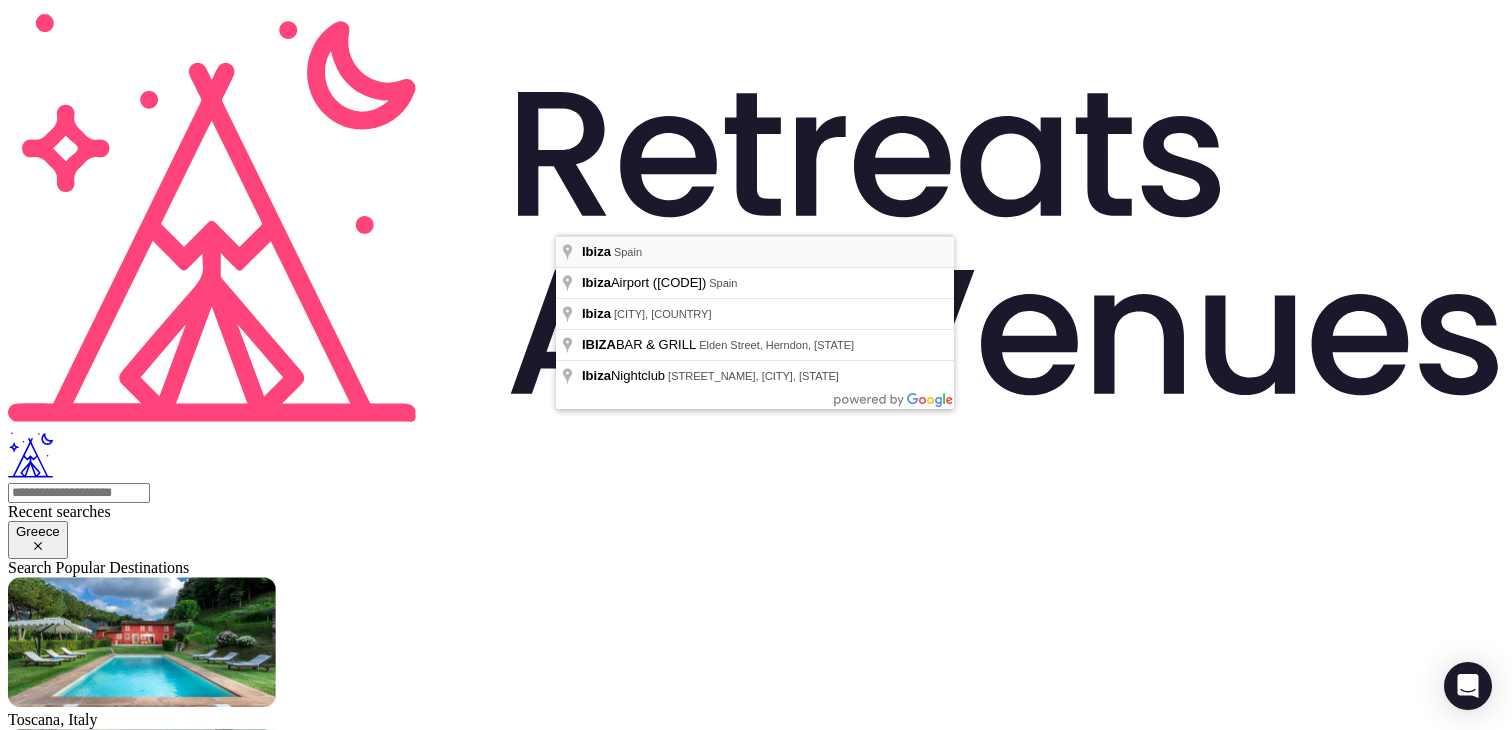 type on "*****" 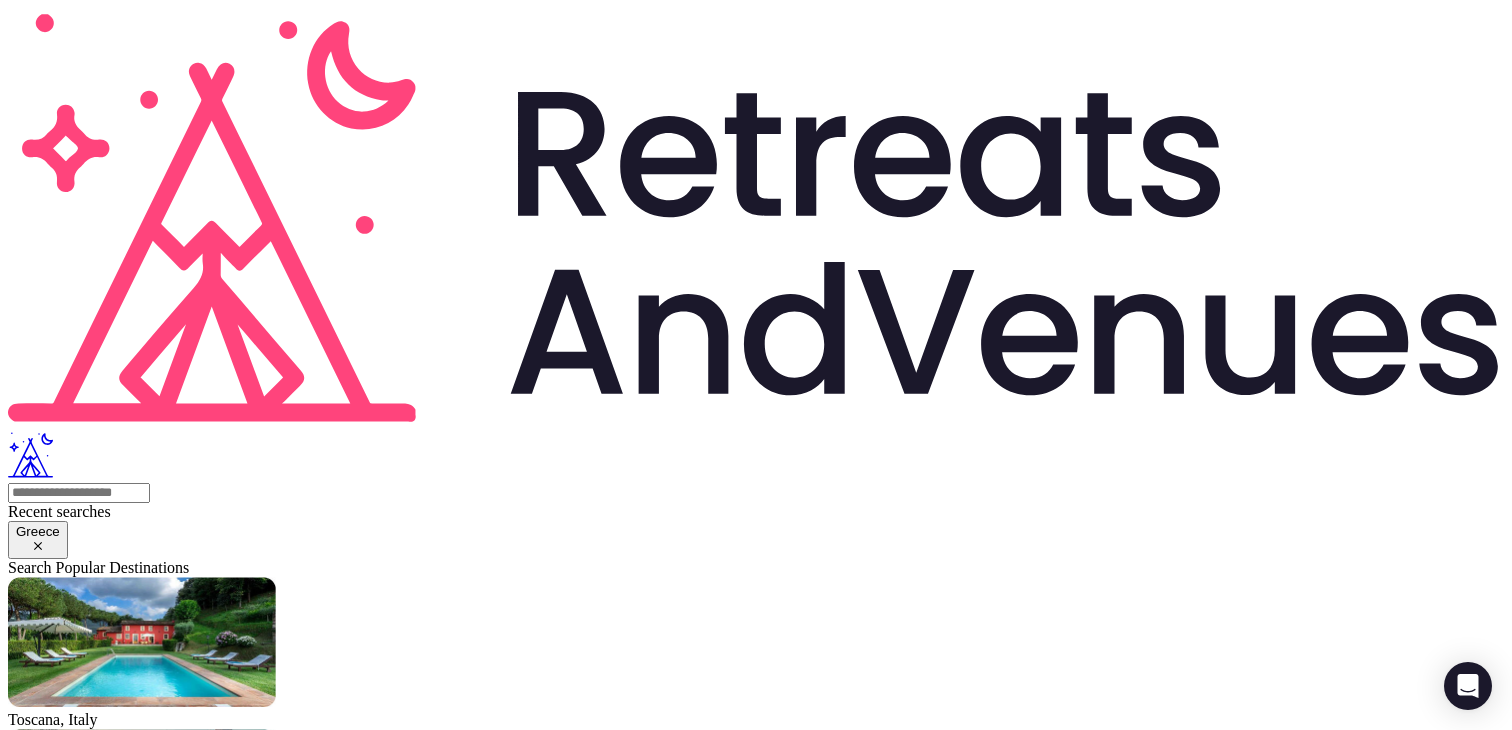 scroll, scrollTop: 0, scrollLeft: 0, axis: both 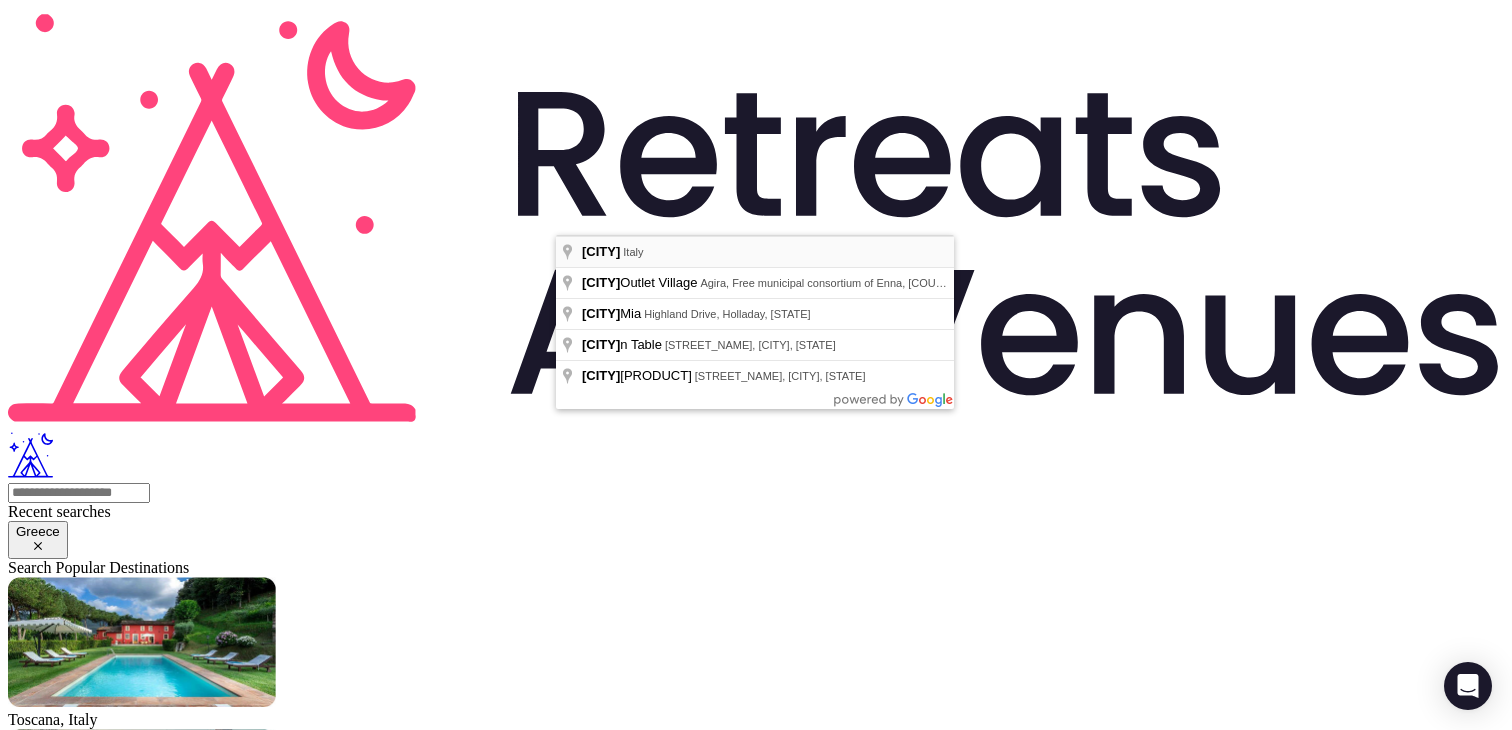type on "*******" 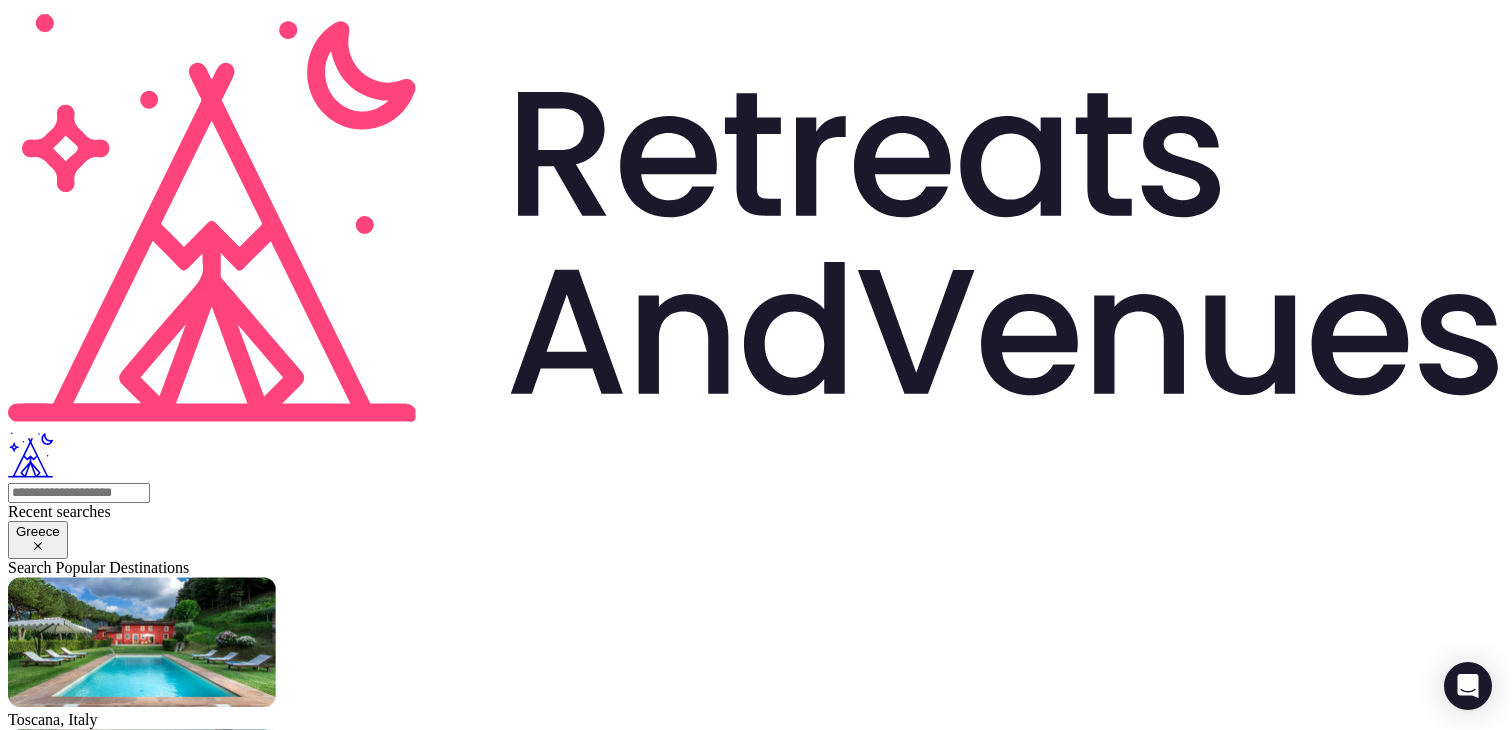 click on "**********" at bounding box center (756, 2236) 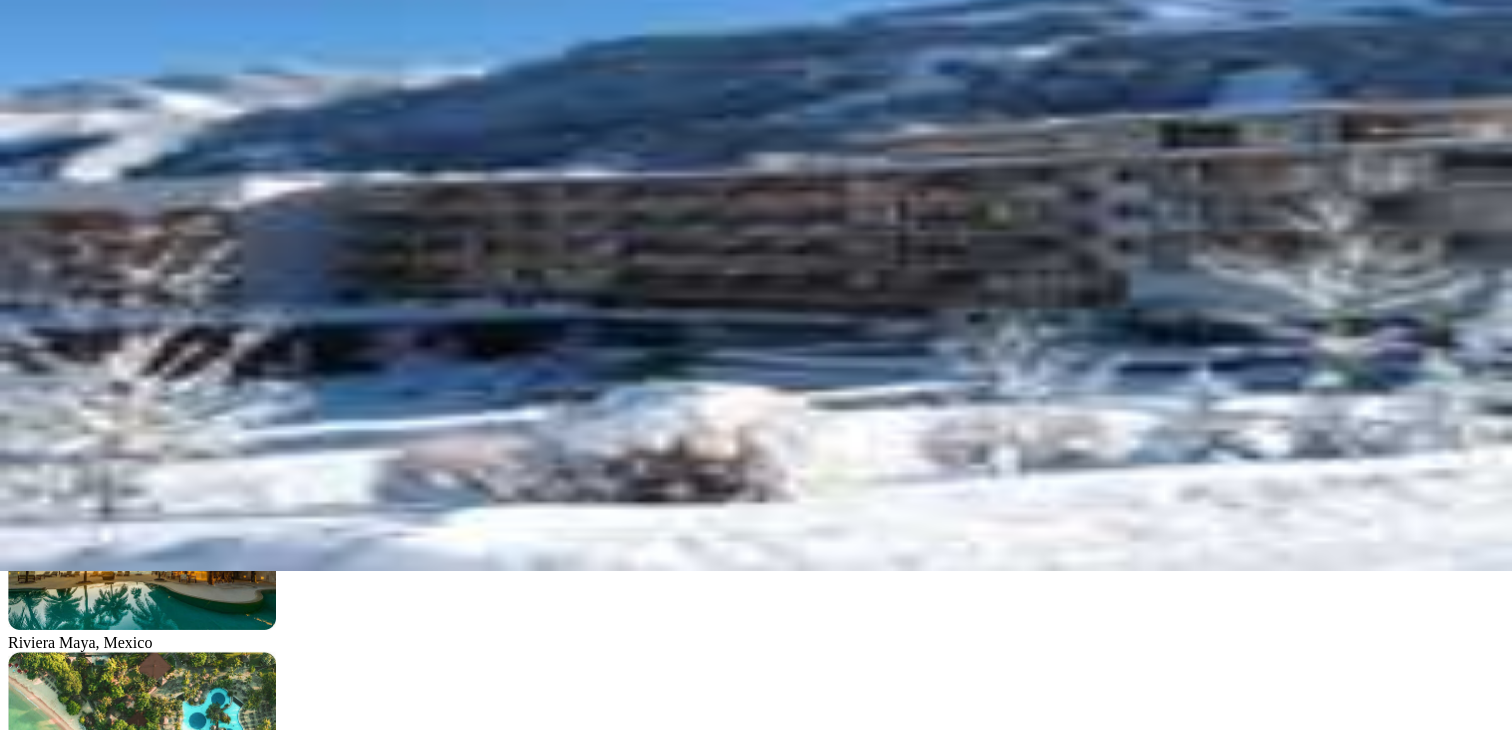 scroll, scrollTop: 0, scrollLeft: 0, axis: both 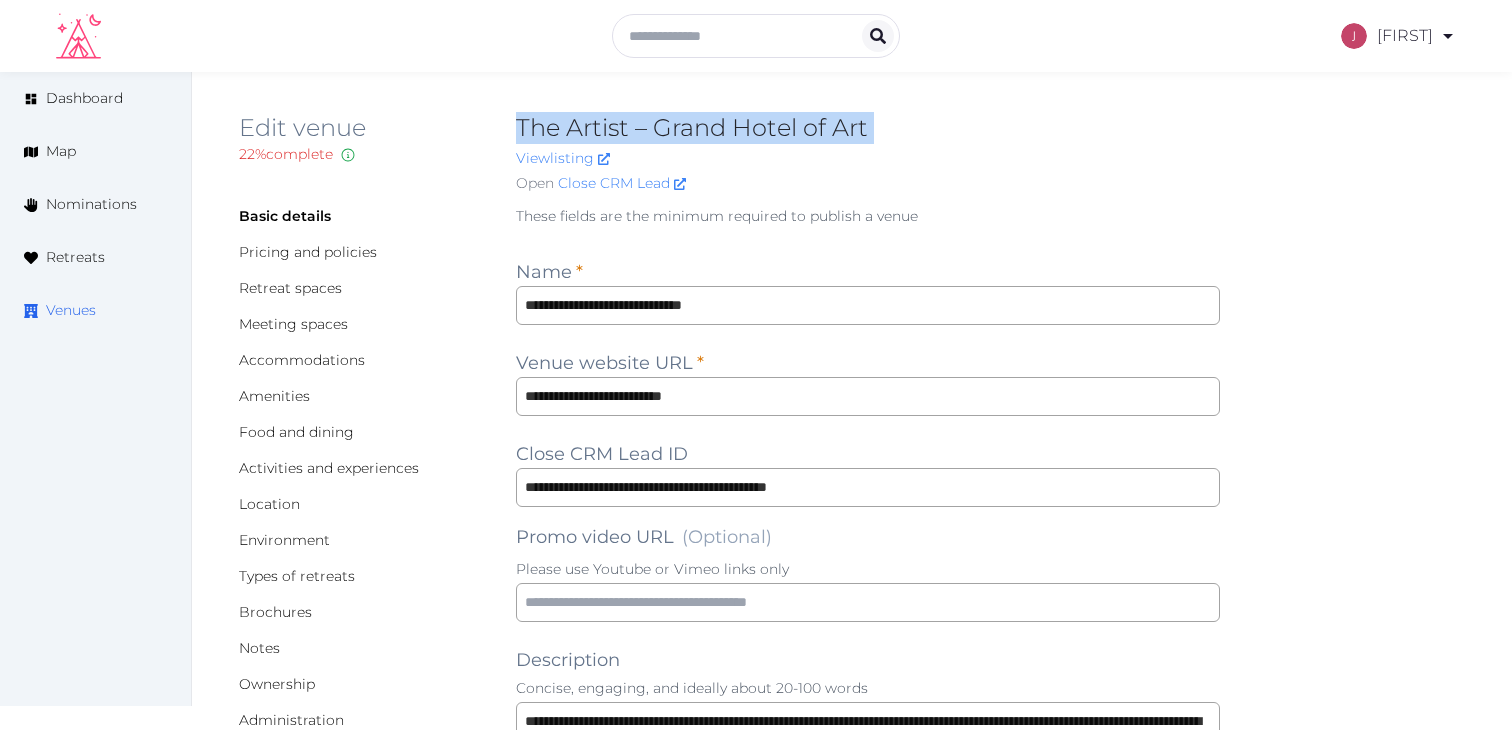 click on "Venues" at bounding box center [71, 310] 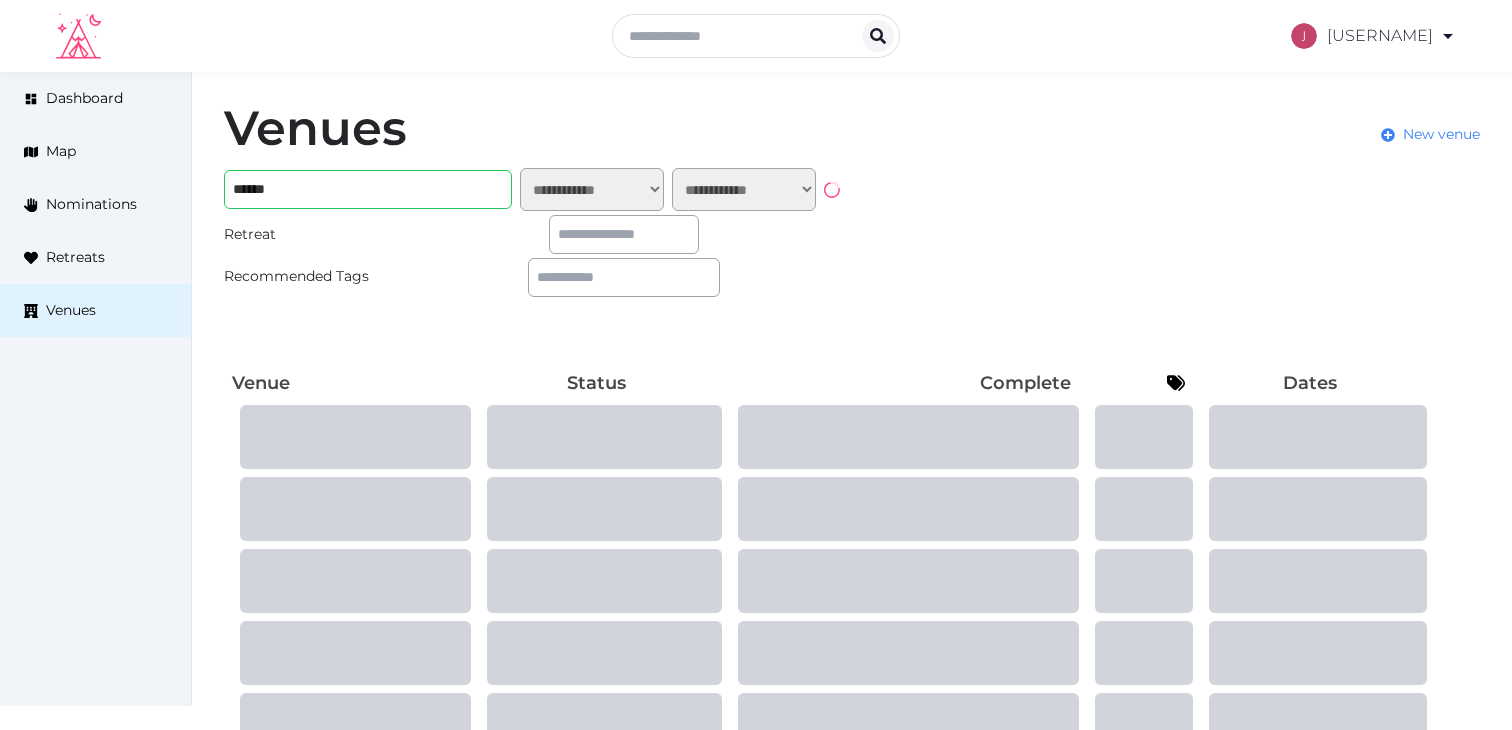 scroll, scrollTop: 0, scrollLeft: 0, axis: both 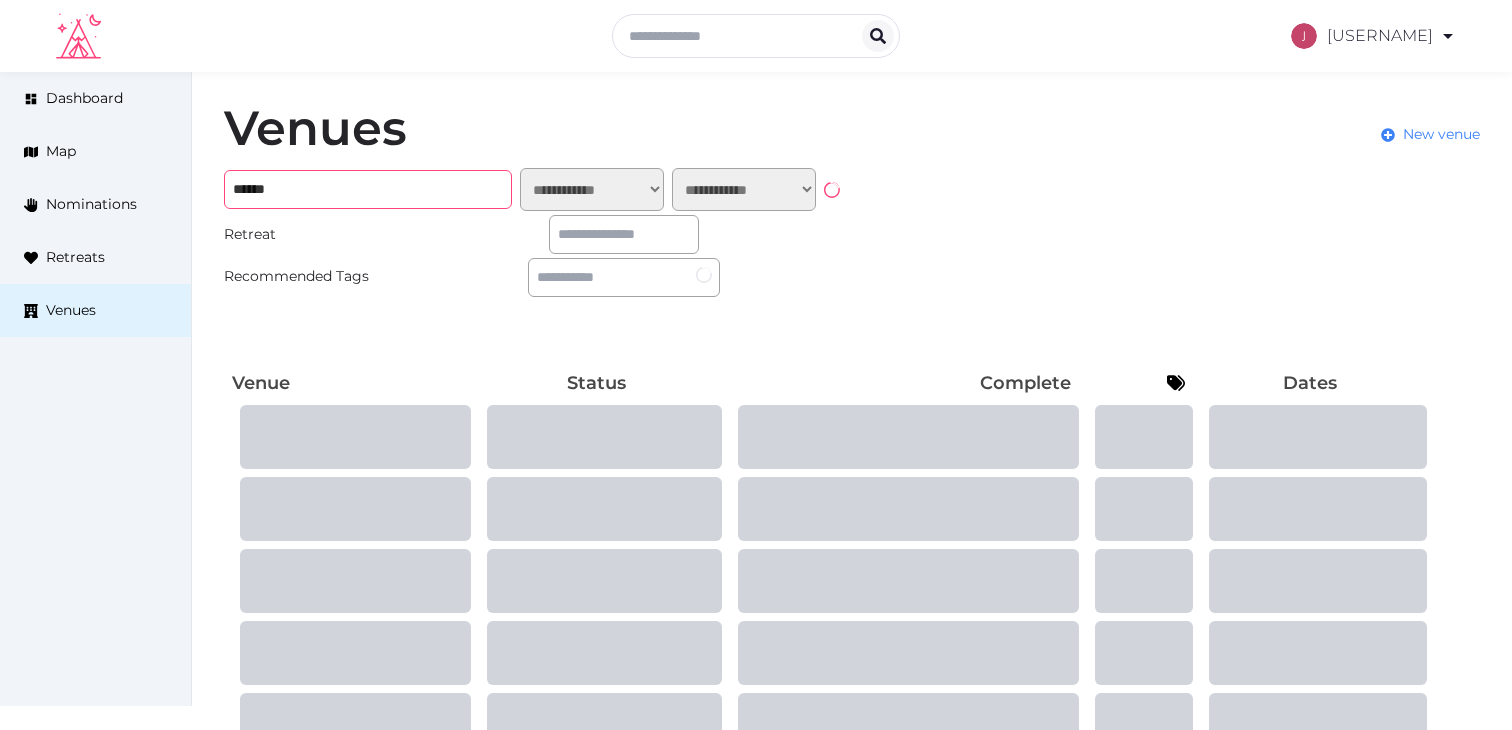 click on "******" at bounding box center [368, 189] 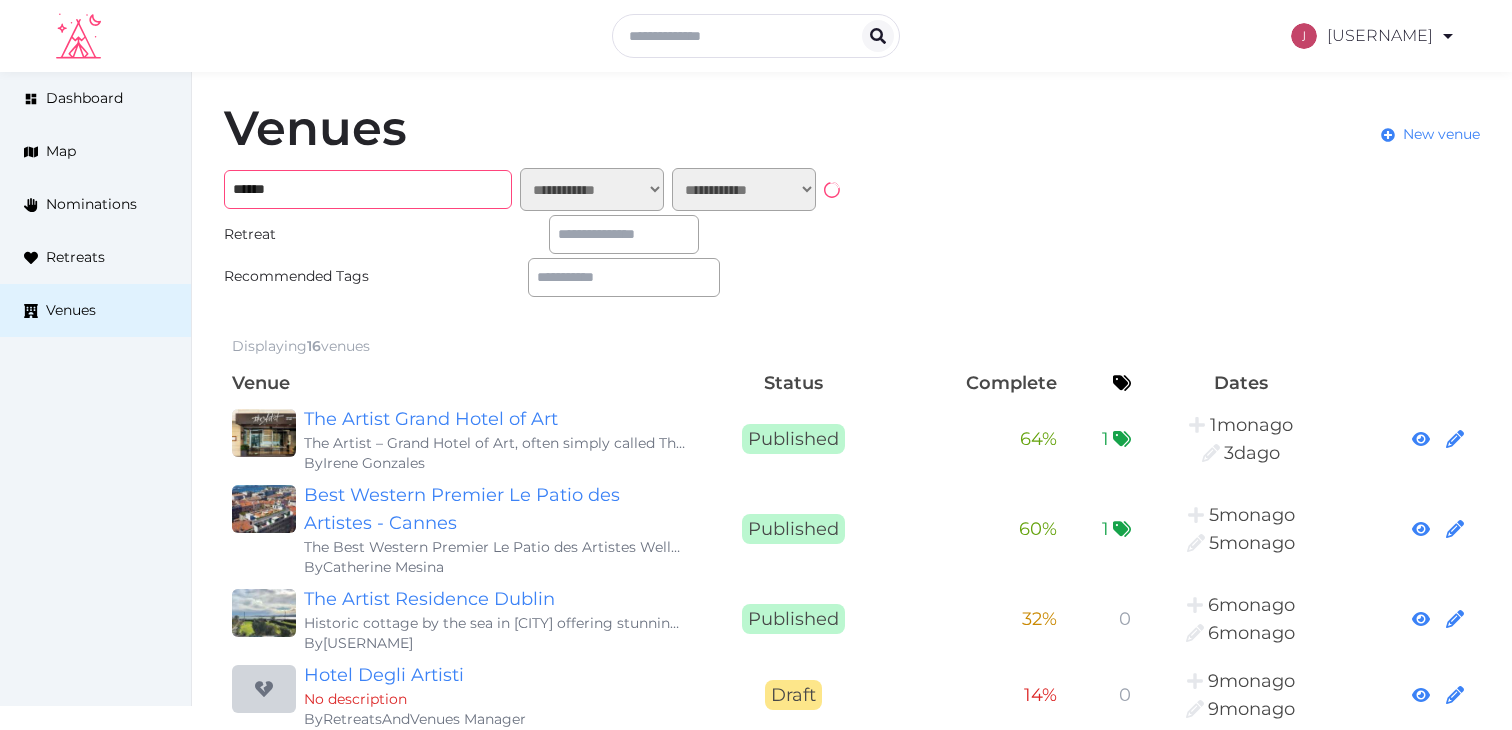 click on "******" at bounding box center (368, 189) 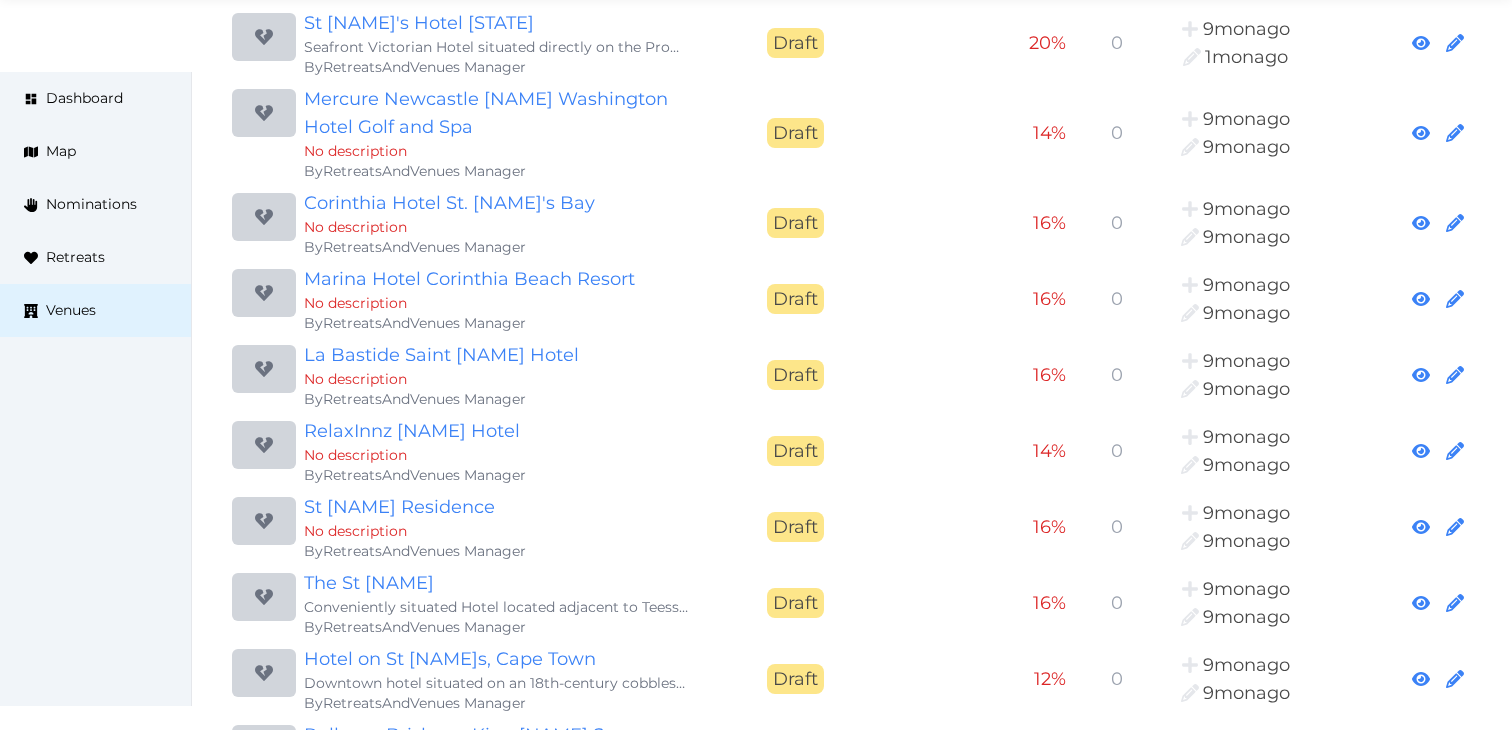 scroll, scrollTop: 0, scrollLeft: 0, axis: both 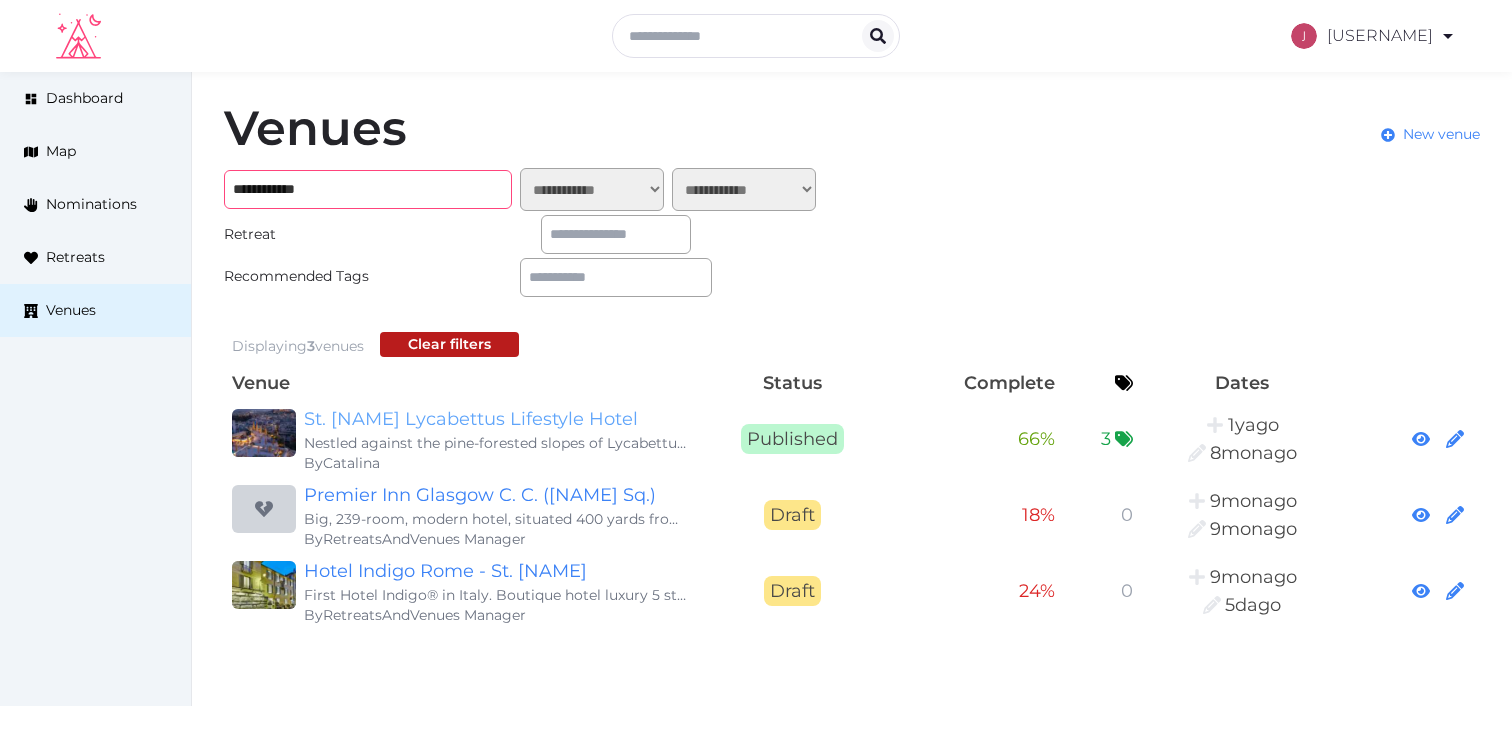 type on "**********" 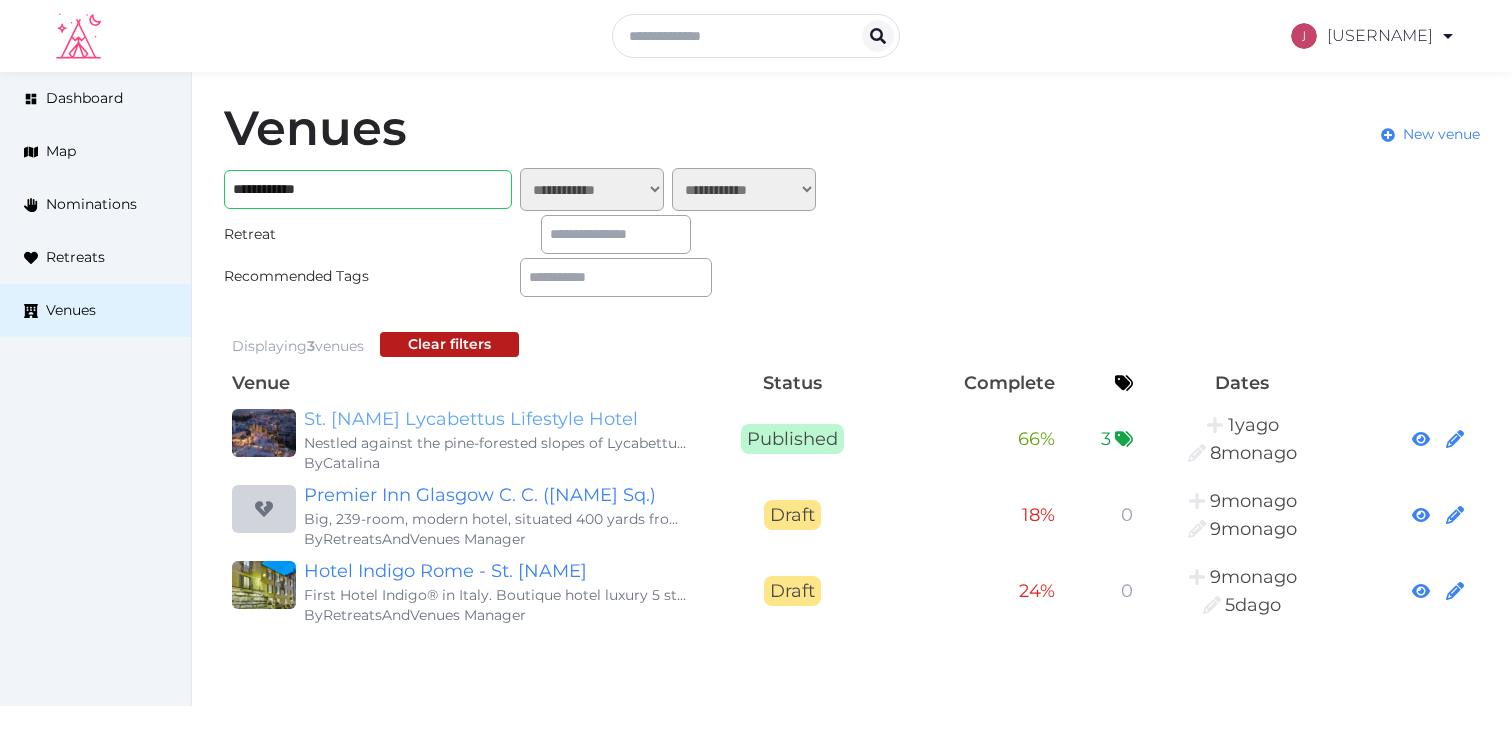 click on "St. [NAME] Lycabettus Lifestyle Hotel" at bounding box center (496, 419) 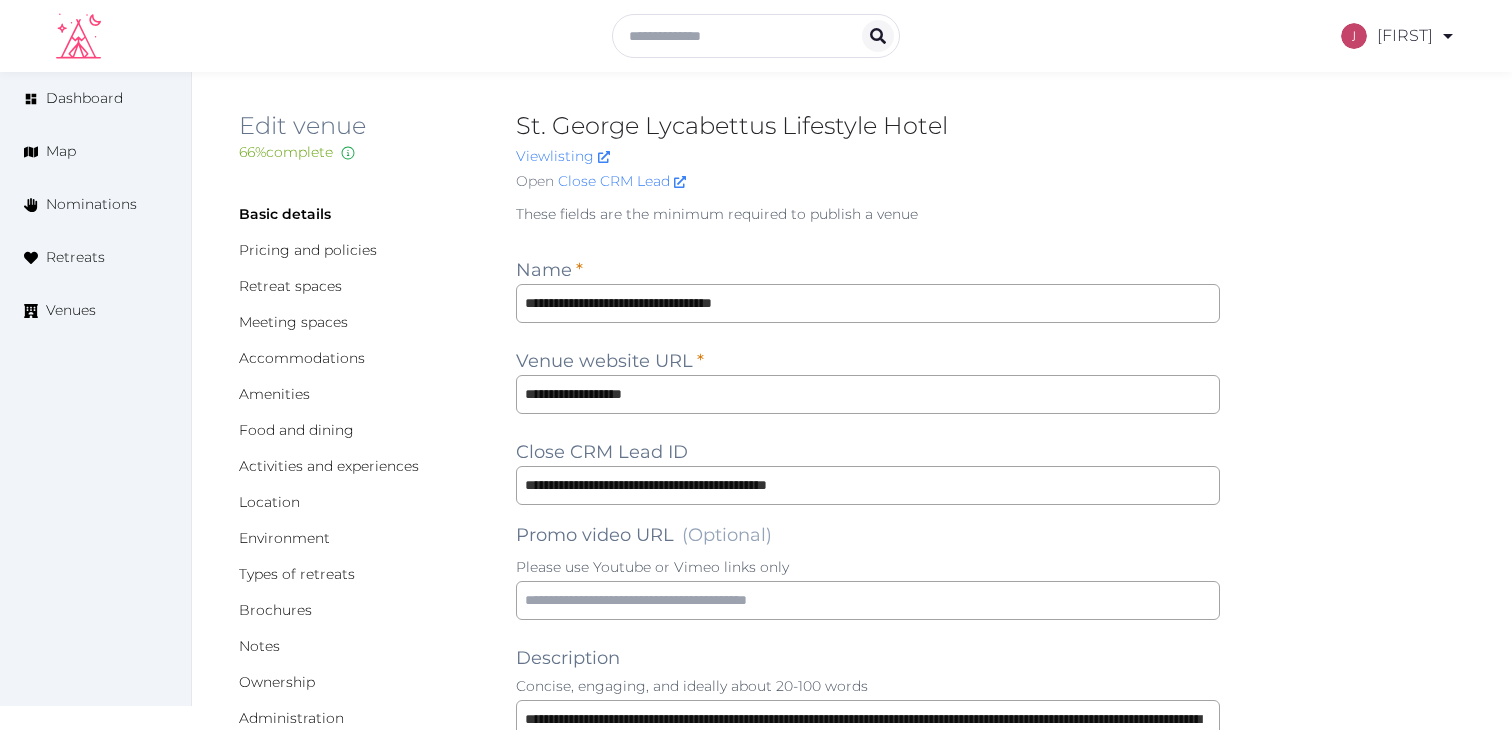 scroll, scrollTop: 0, scrollLeft: 0, axis: both 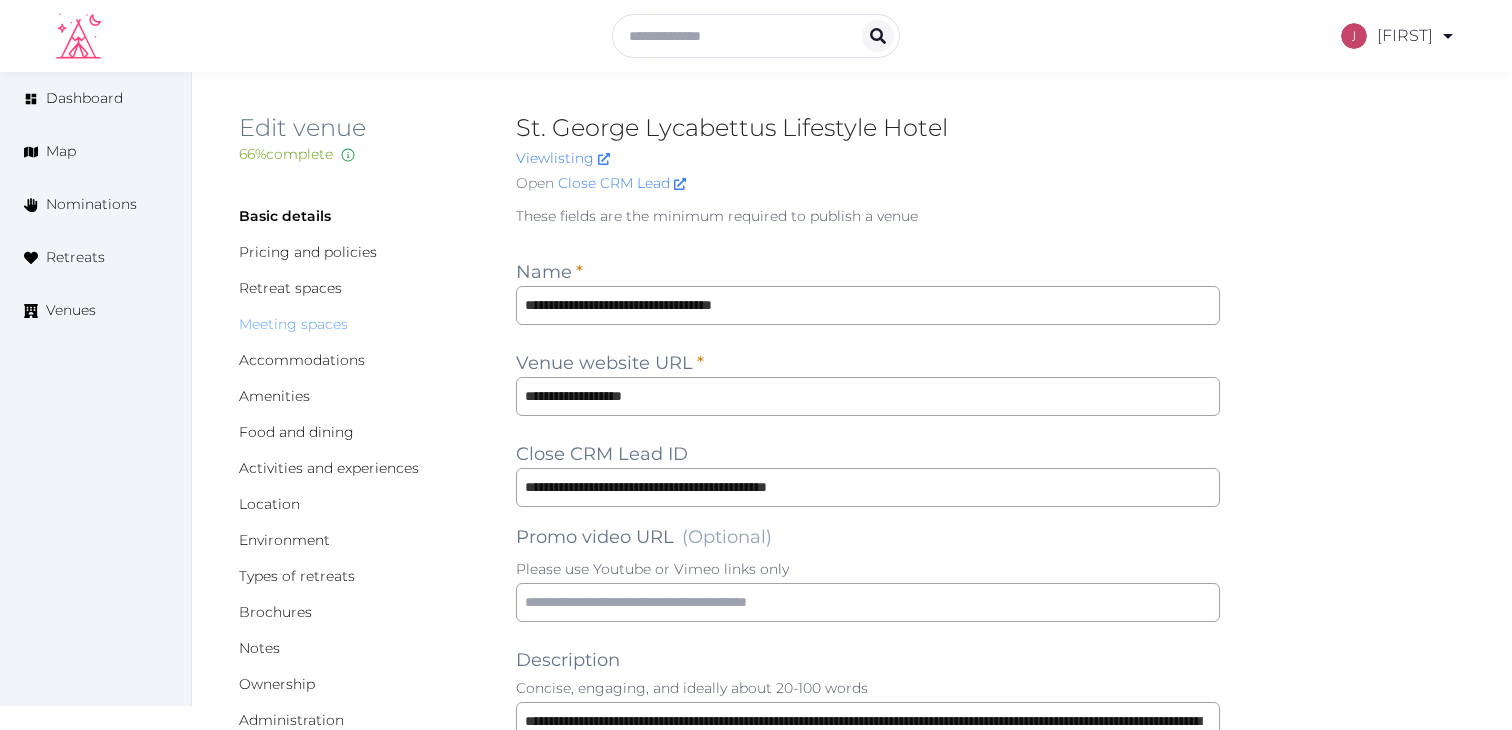 click on "Meeting spaces" at bounding box center (293, 324) 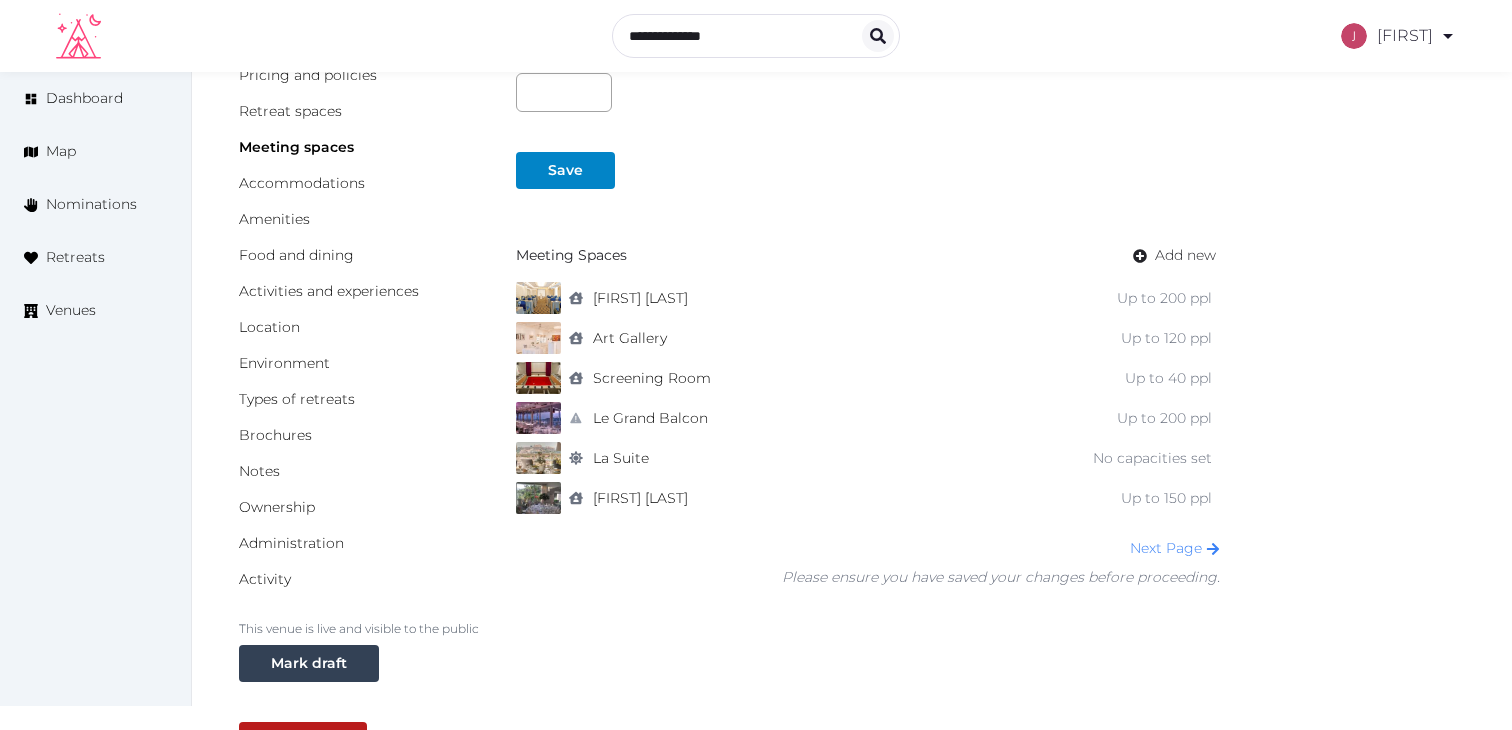 scroll, scrollTop: 0, scrollLeft: 0, axis: both 